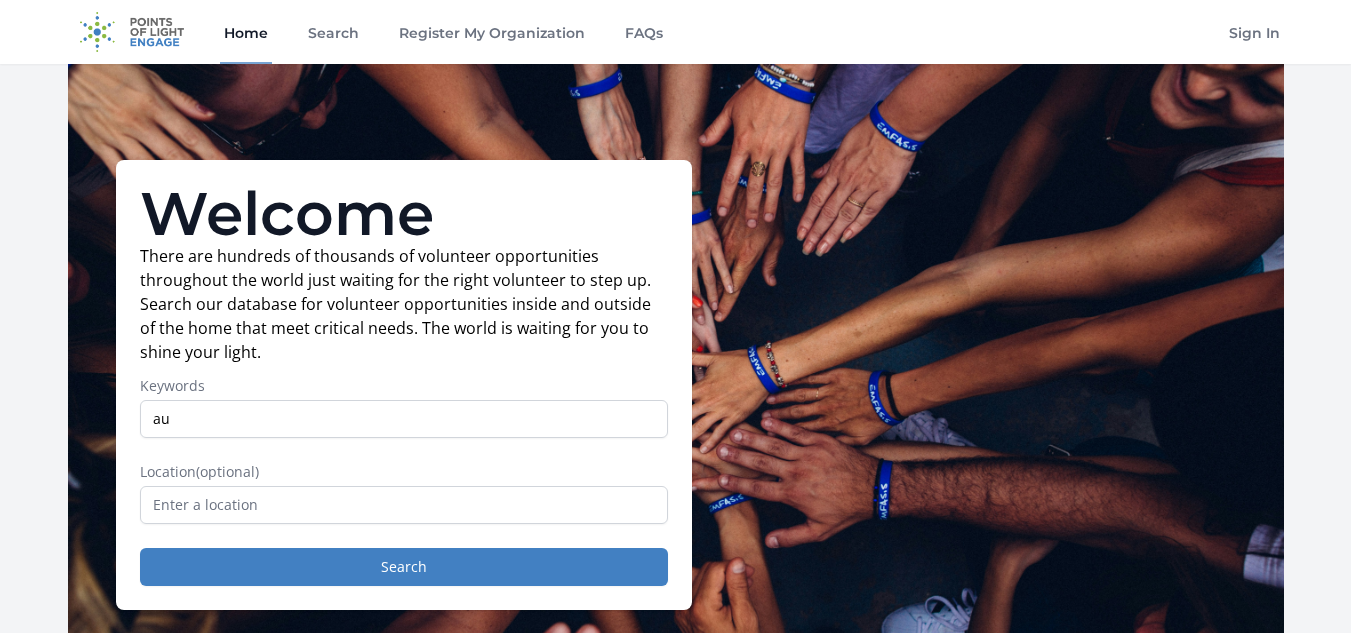 scroll, scrollTop: 0, scrollLeft: 0, axis: both 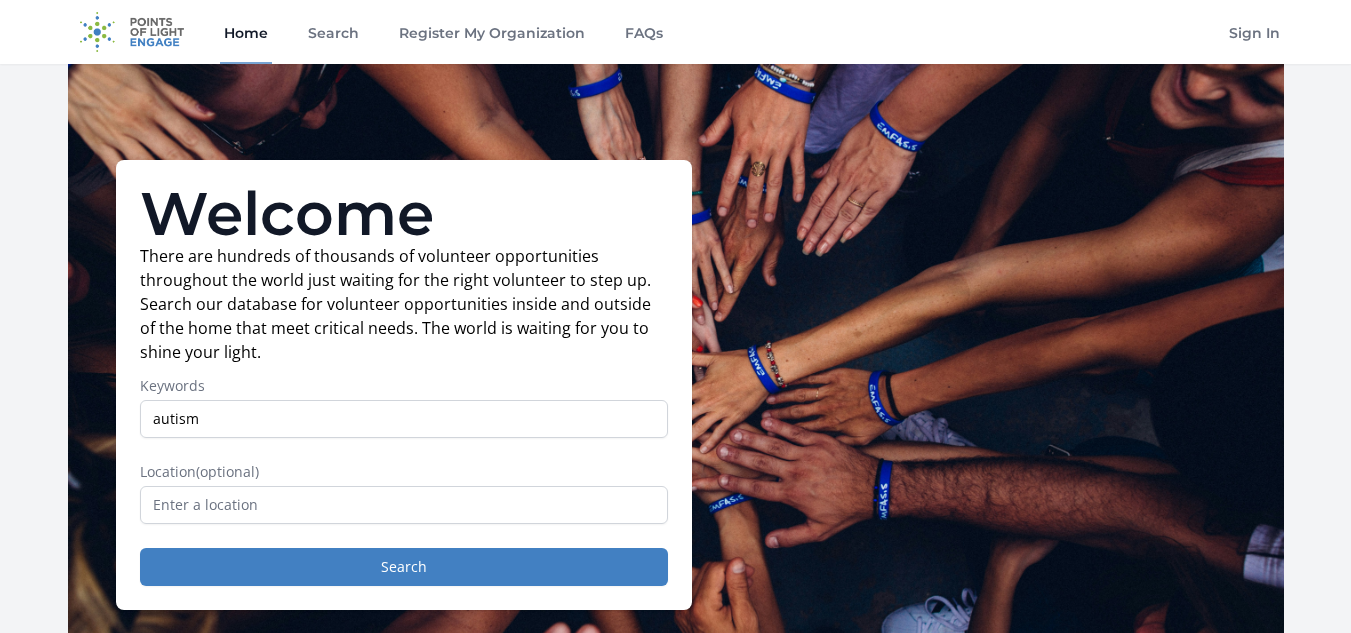 type on "autism" 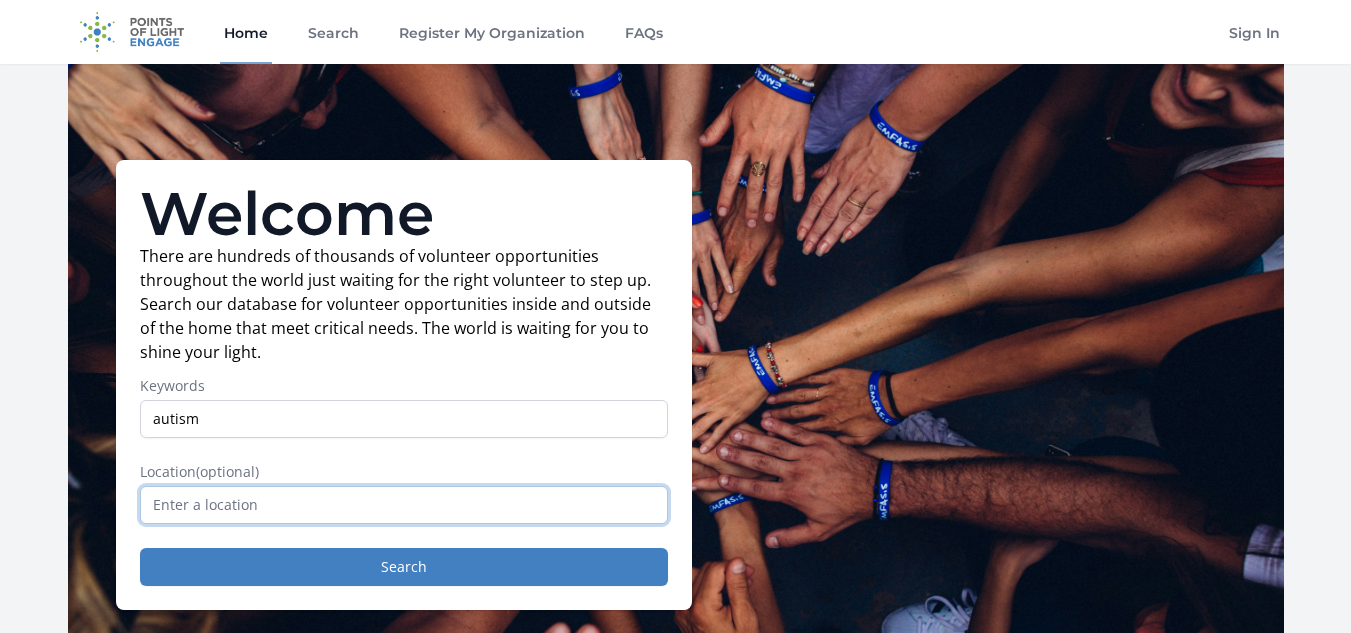 click at bounding box center [404, 505] 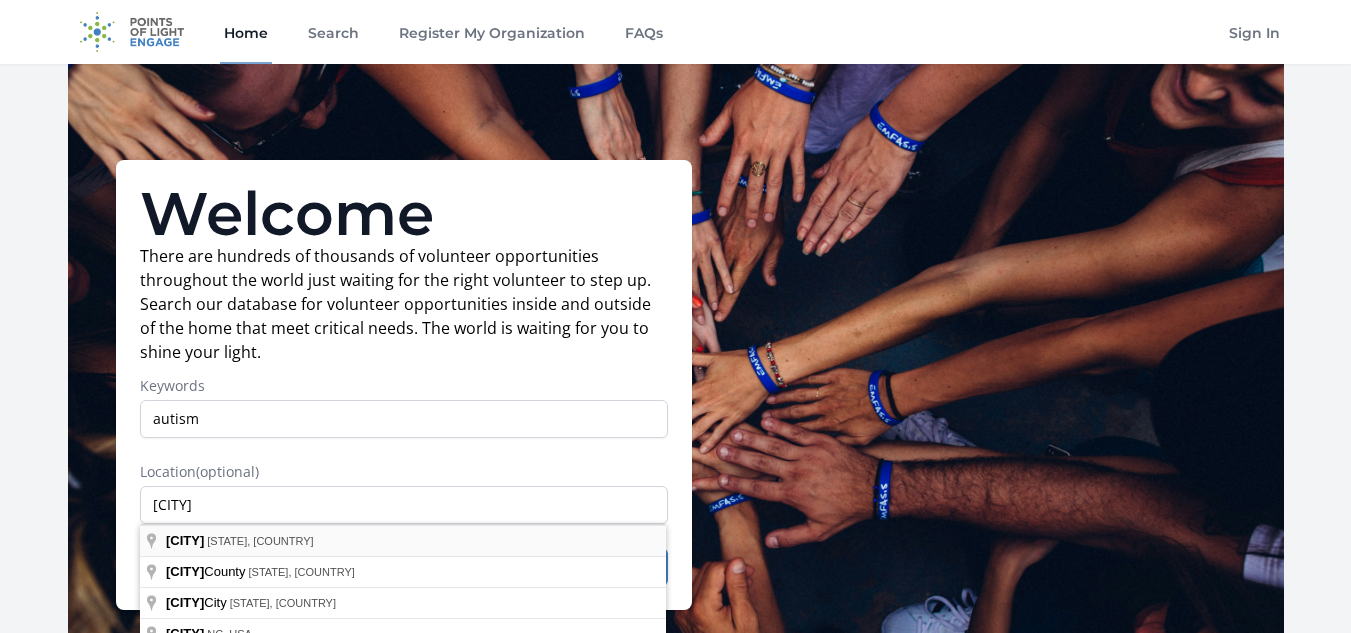 type on "Denver, CO, USA" 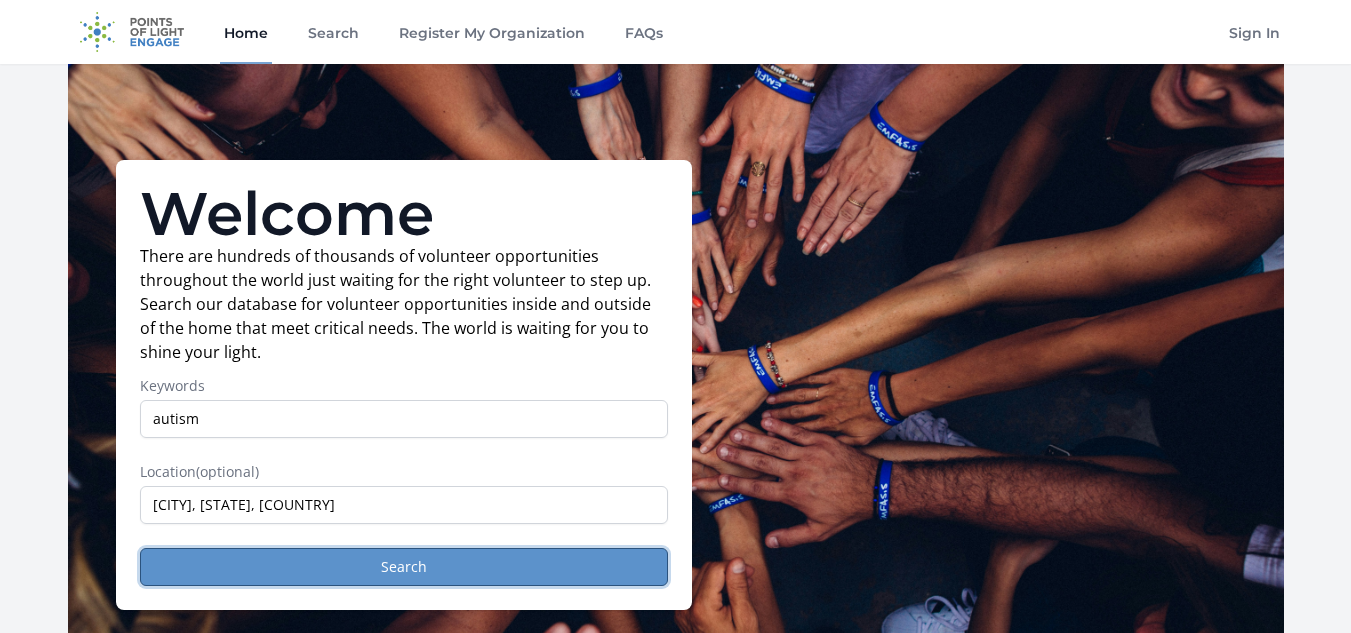 click on "Search" at bounding box center (404, 567) 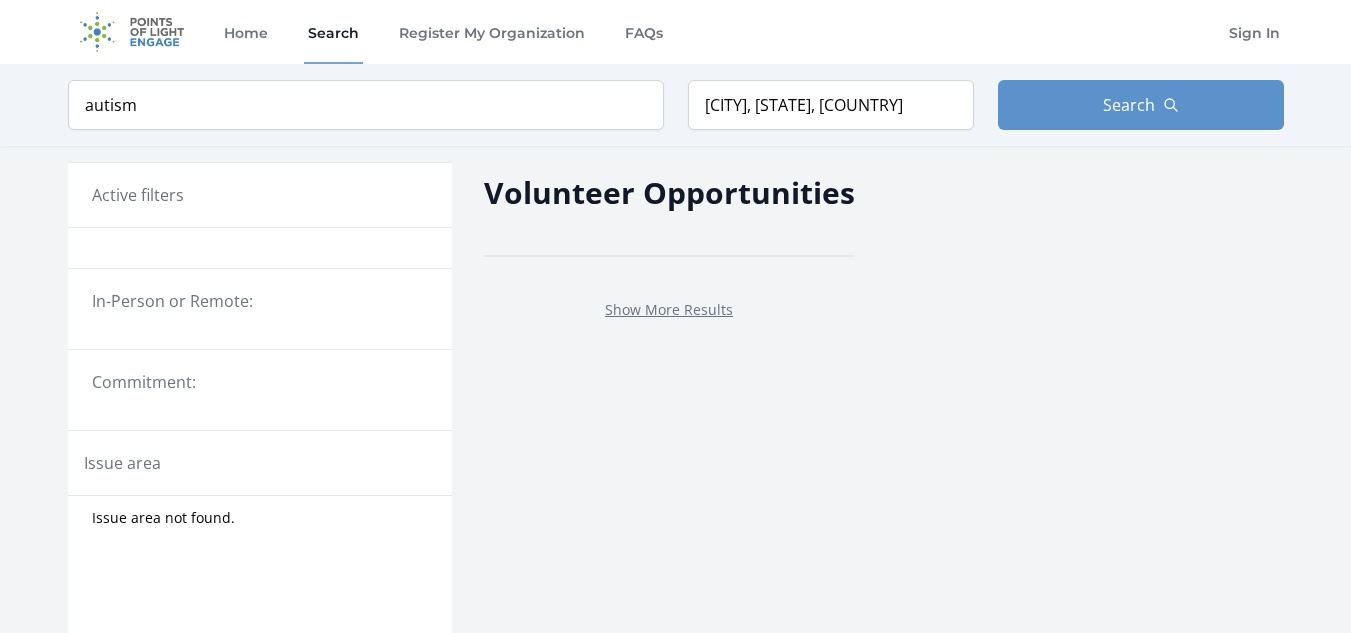 scroll, scrollTop: 0, scrollLeft: 0, axis: both 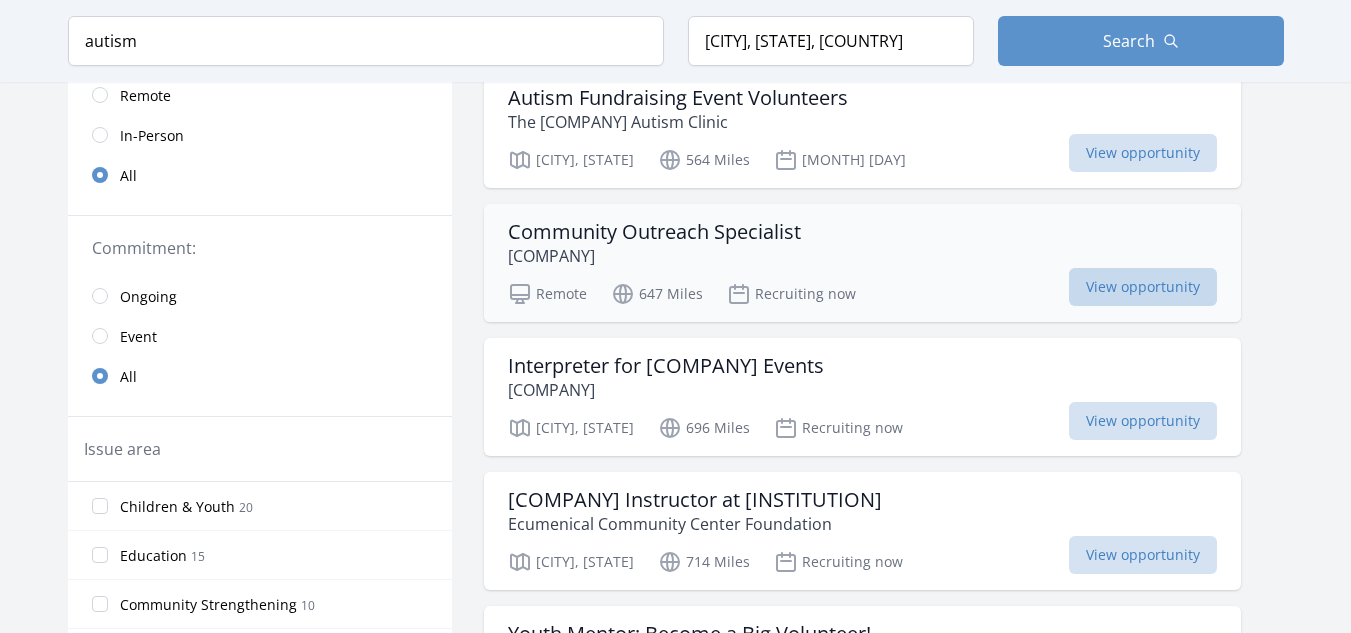 click on "View opportunity" at bounding box center [1143, 287] 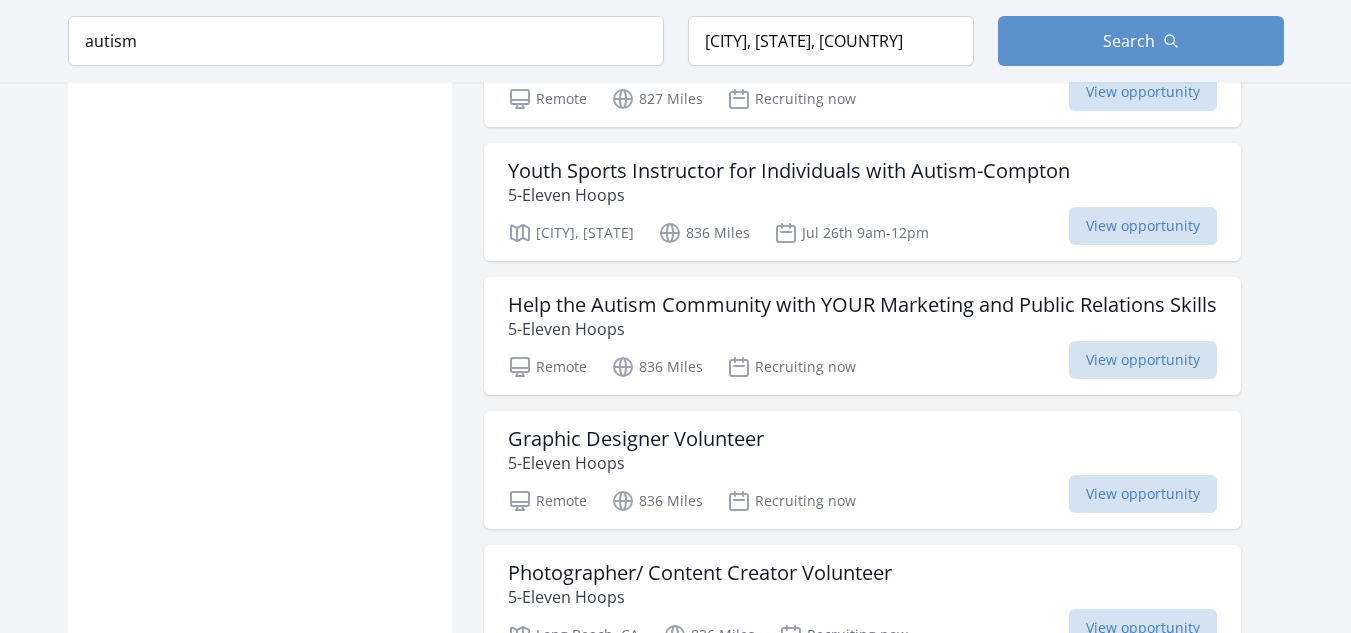 scroll, scrollTop: 2197, scrollLeft: 0, axis: vertical 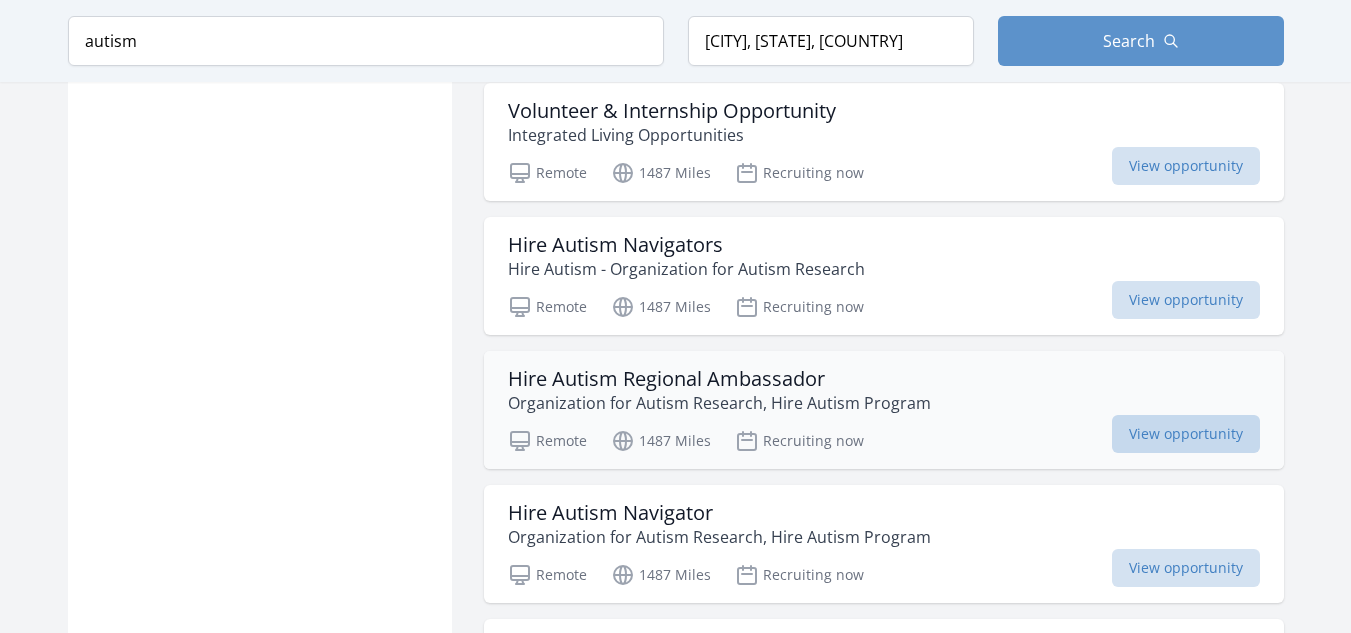 click on "View opportunity" at bounding box center [1186, 434] 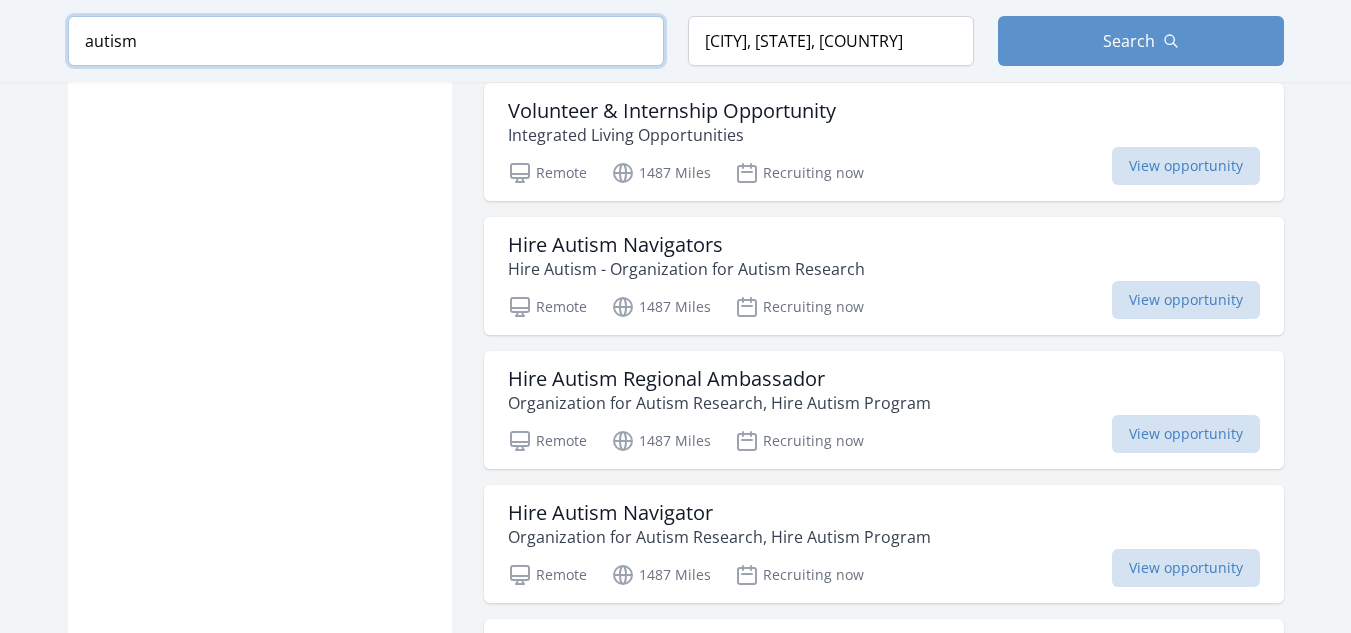 click on "autism" at bounding box center [366, 41] 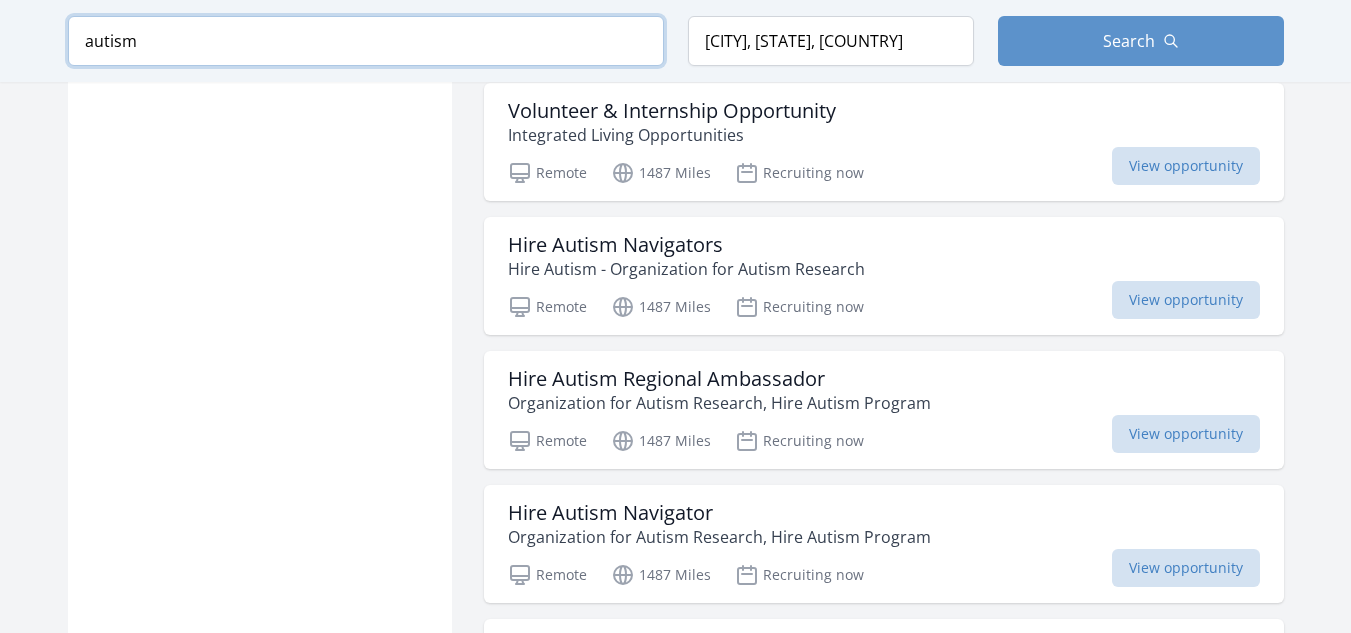 click on "autism" at bounding box center [366, 41] 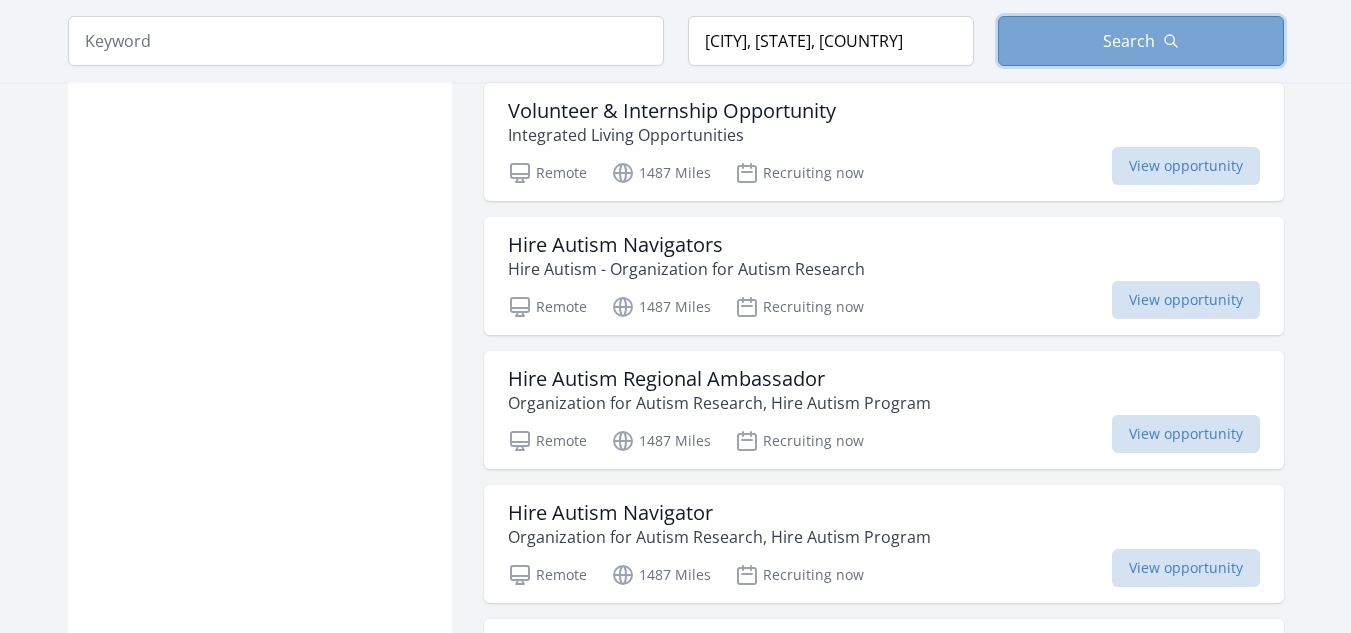 click on "Search" at bounding box center [1129, 41] 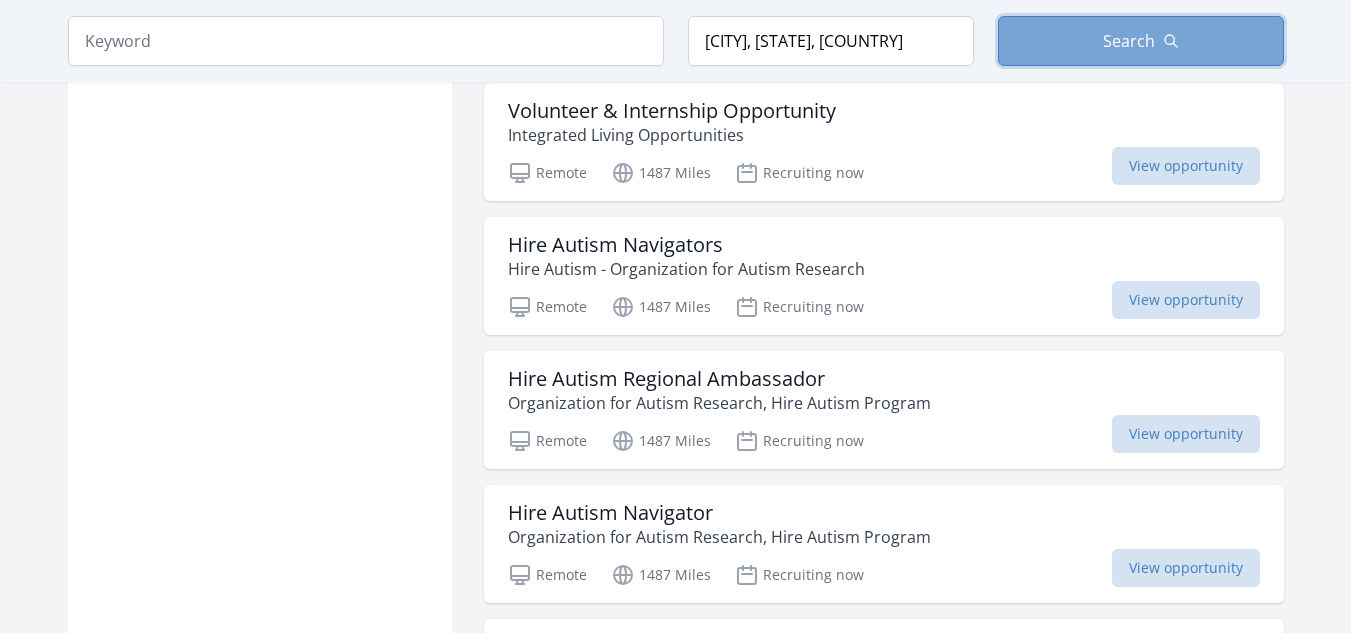 click on "Search" at bounding box center [1129, 41] 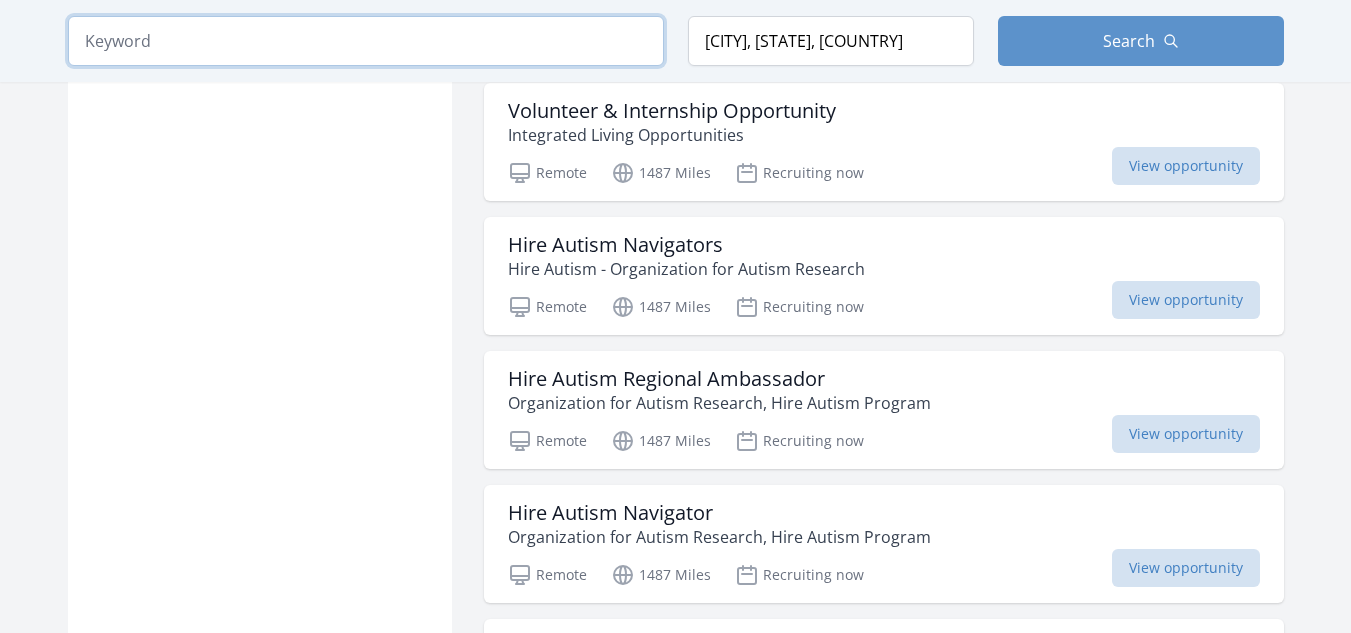 click at bounding box center (366, 41) 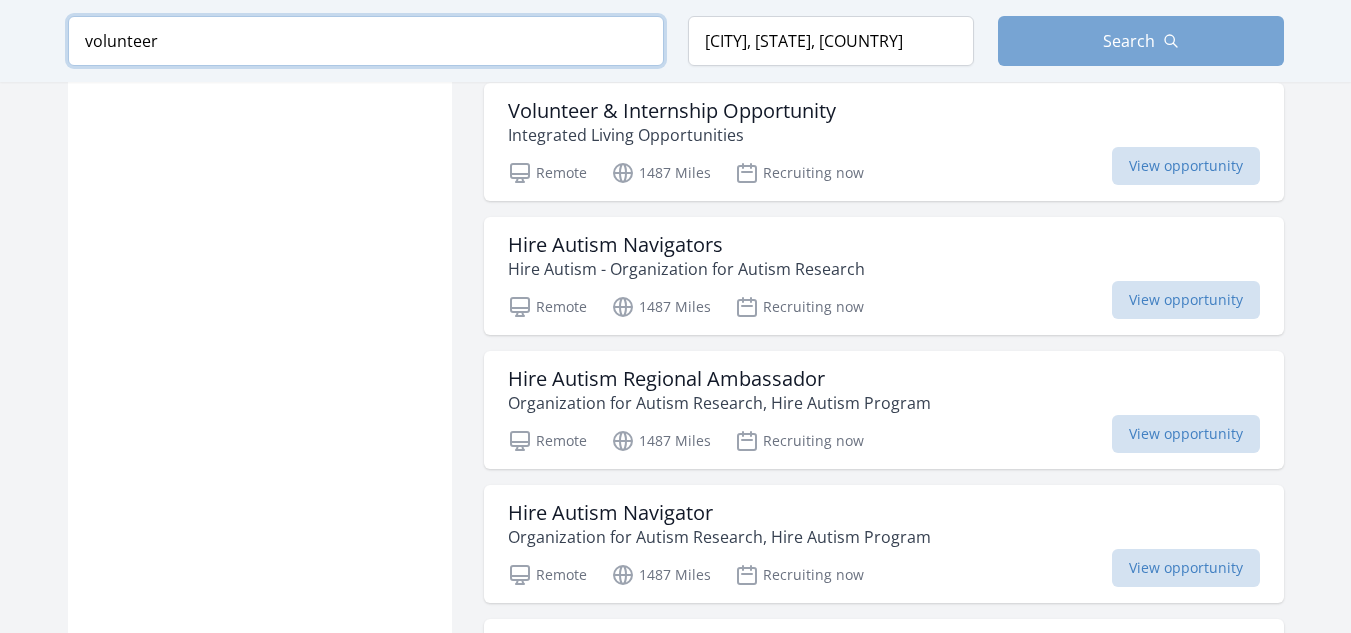 type on "volunteer" 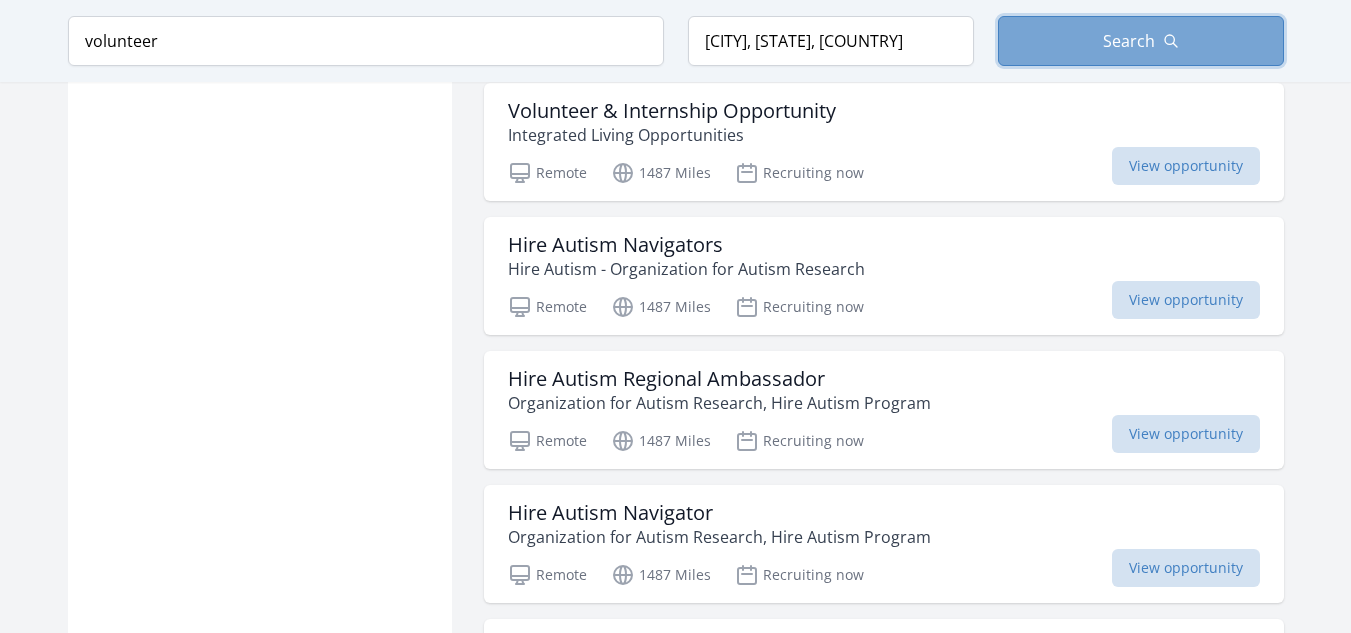 click on "Search" at bounding box center [1141, 41] 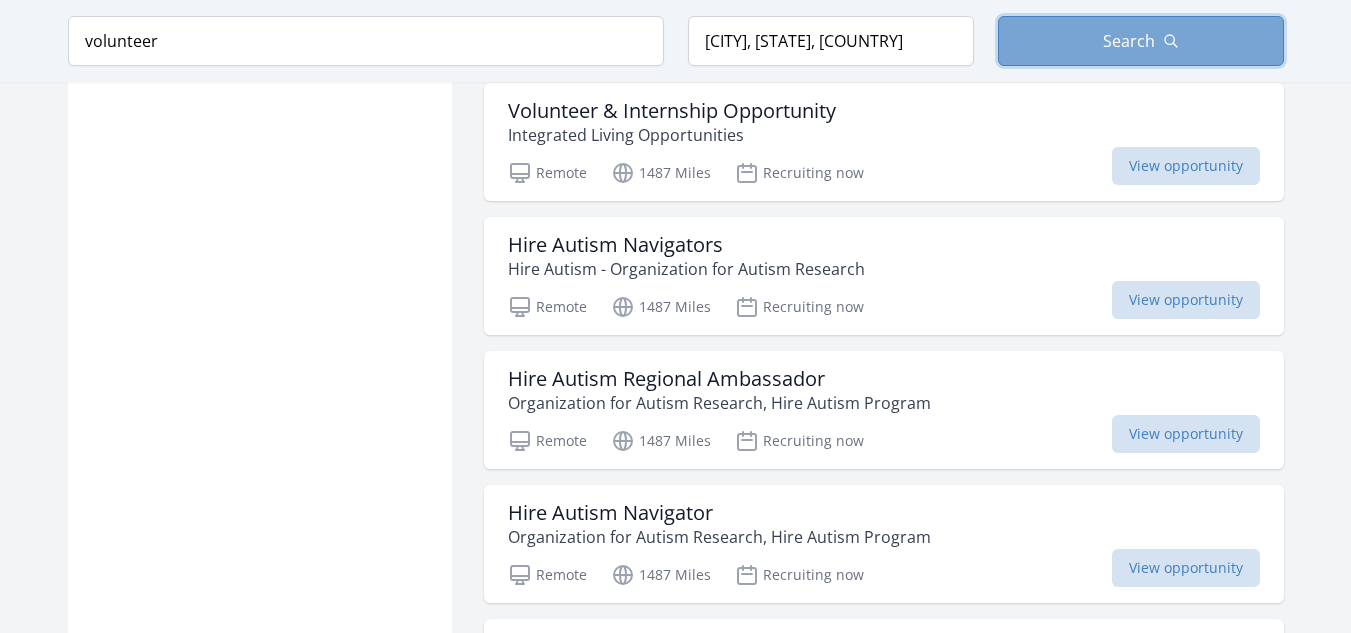 click on "Search" at bounding box center (1141, 41) 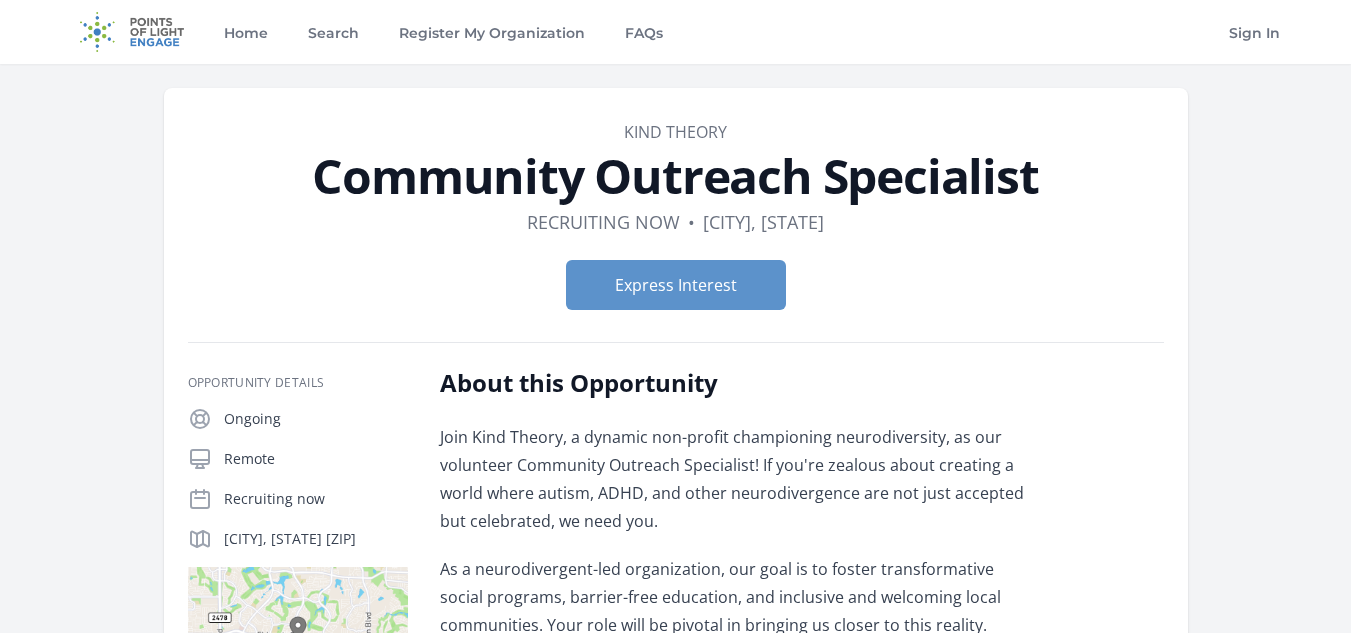 scroll, scrollTop: 0, scrollLeft: 0, axis: both 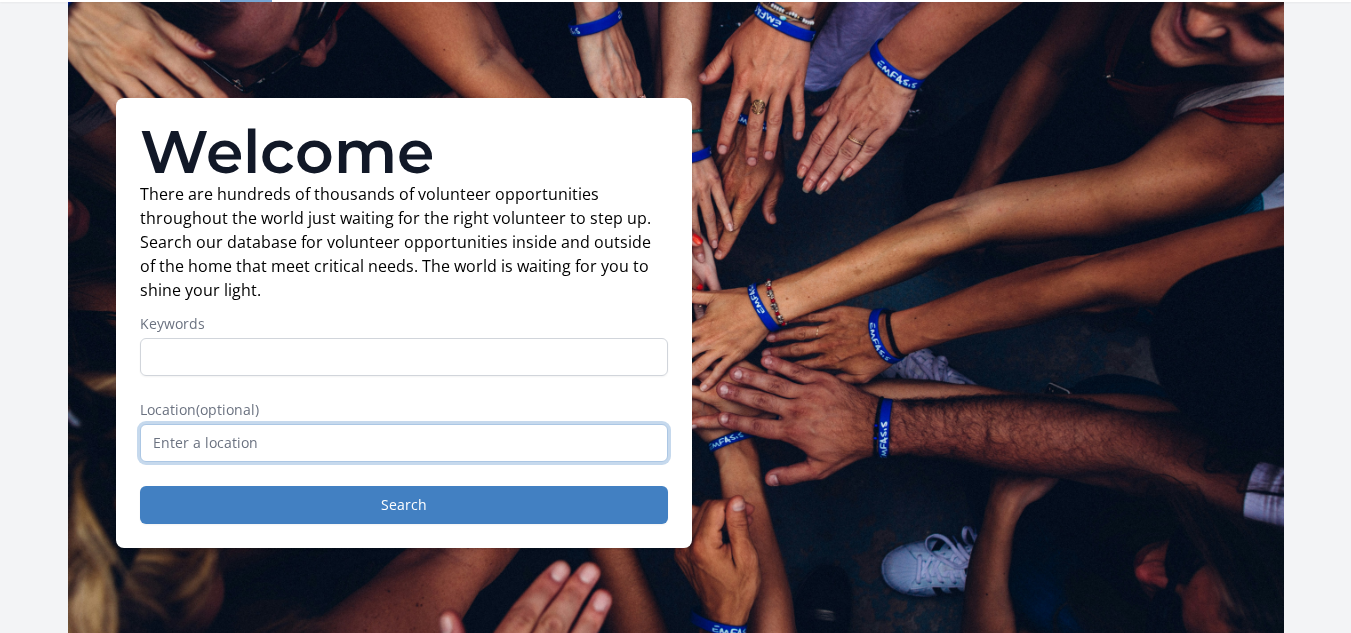 click at bounding box center [404, 443] 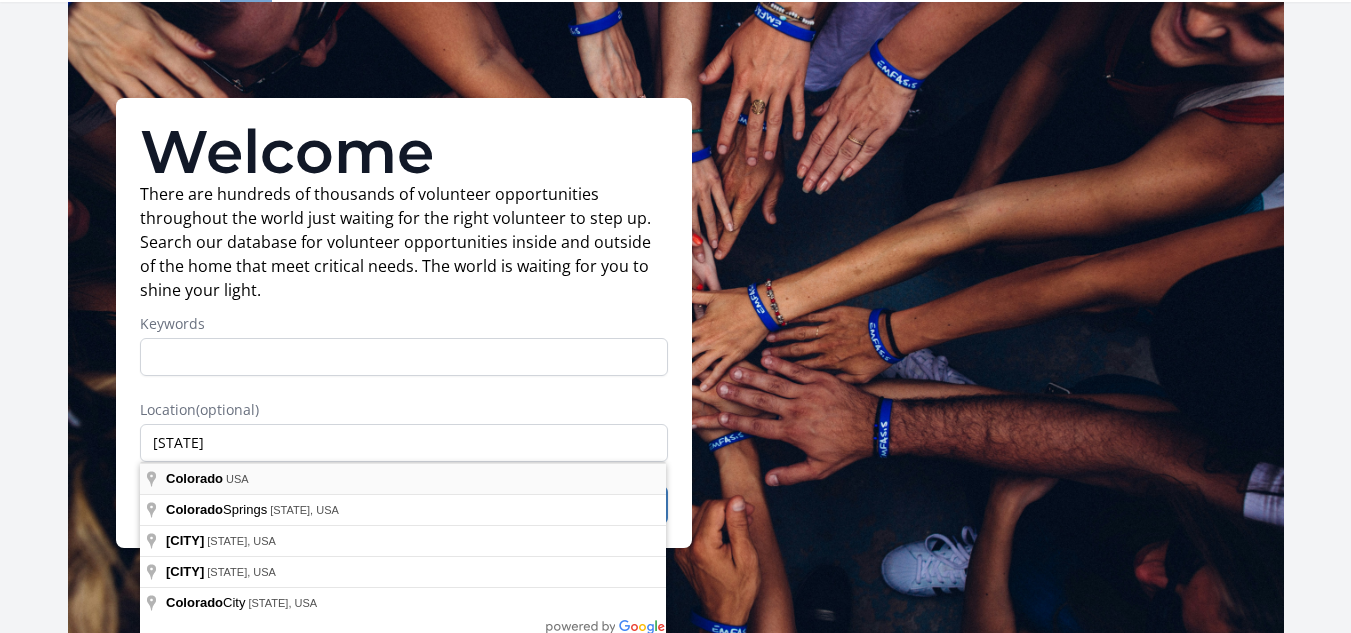 type on "Colorado, USA" 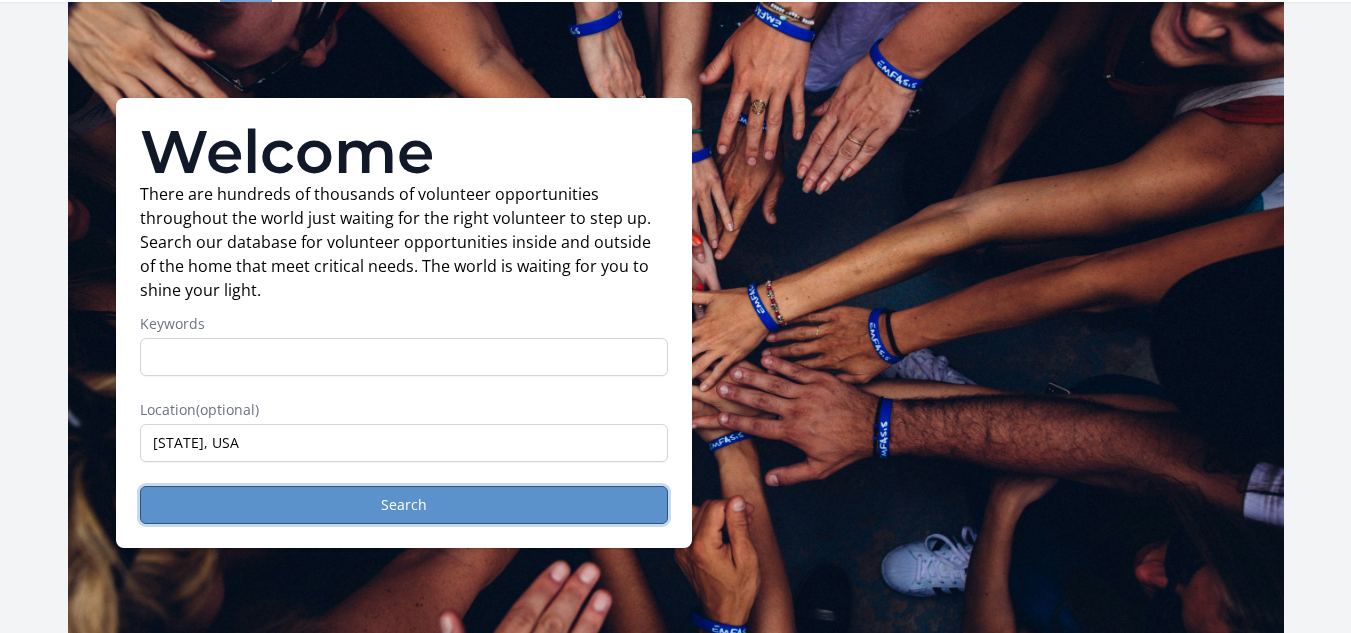 click on "Search" at bounding box center (404, 505) 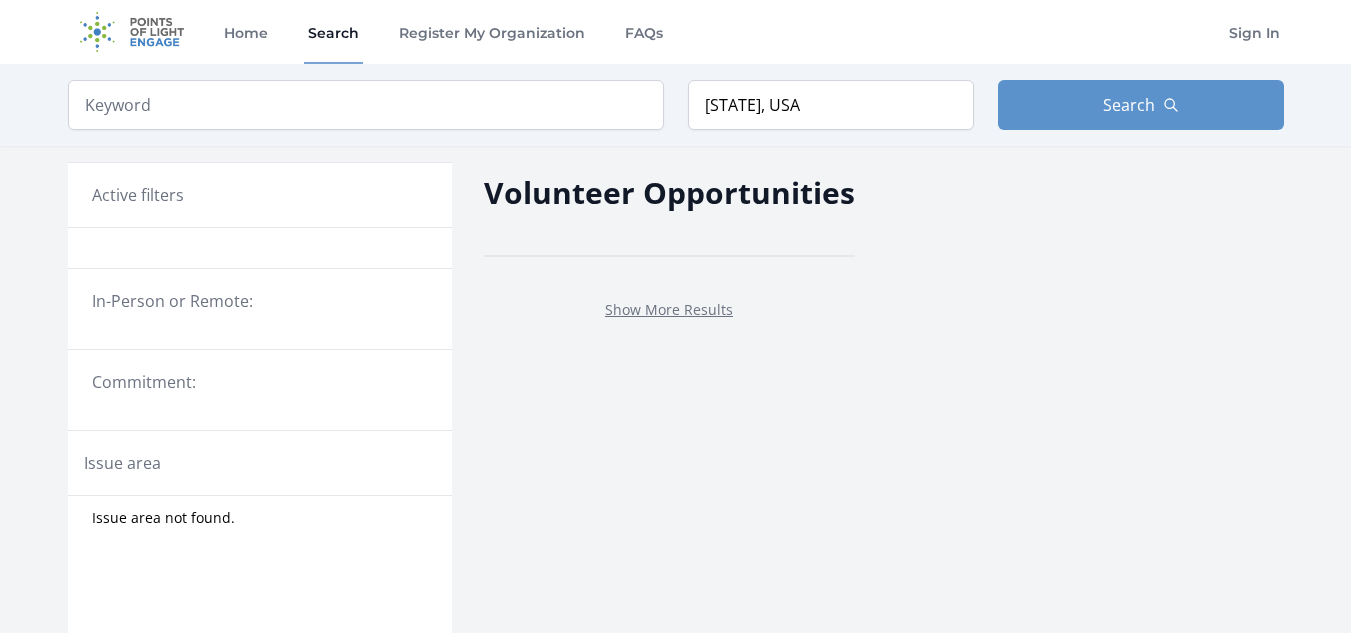 scroll, scrollTop: 0, scrollLeft: 0, axis: both 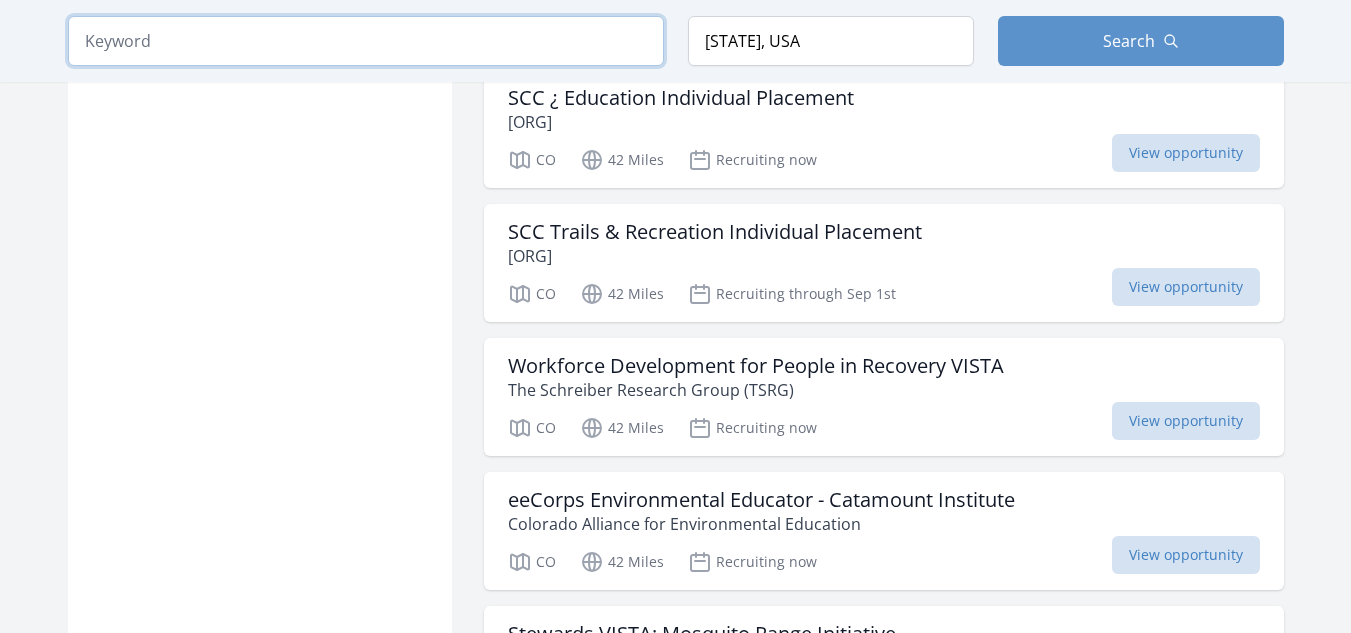 click at bounding box center (366, 41) 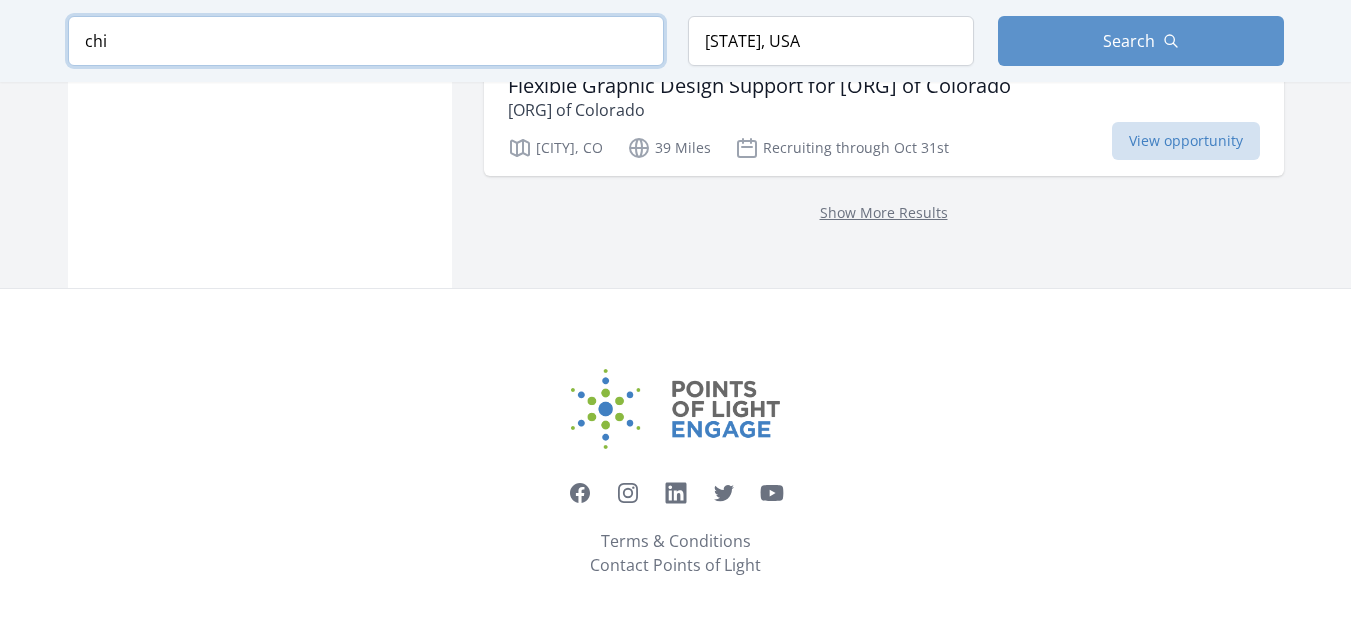 scroll, scrollTop: 2805, scrollLeft: 0, axis: vertical 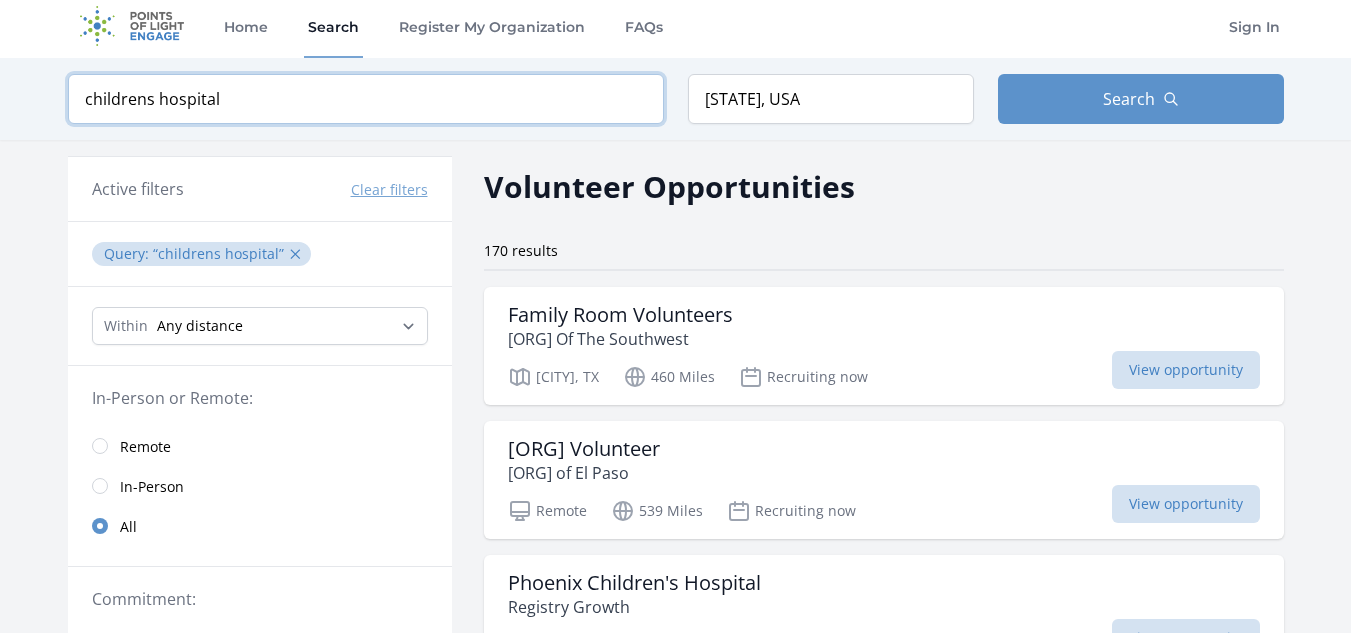 type on "childrens hospital" 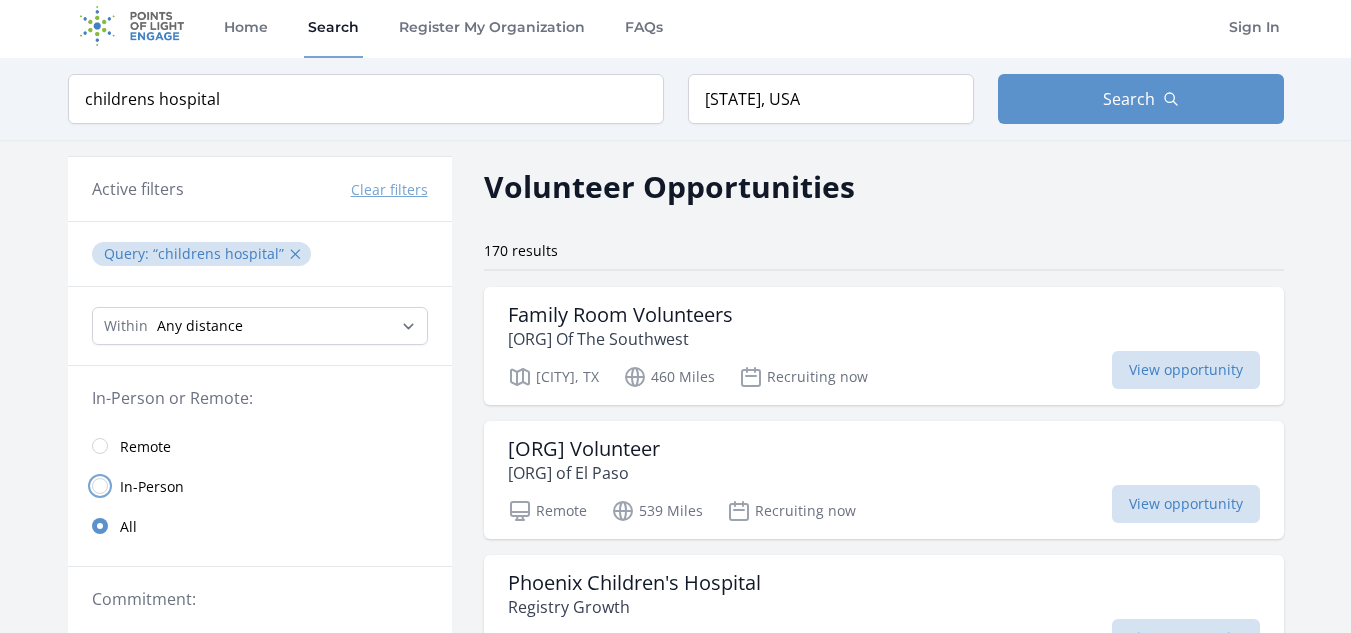 click at bounding box center (100, 486) 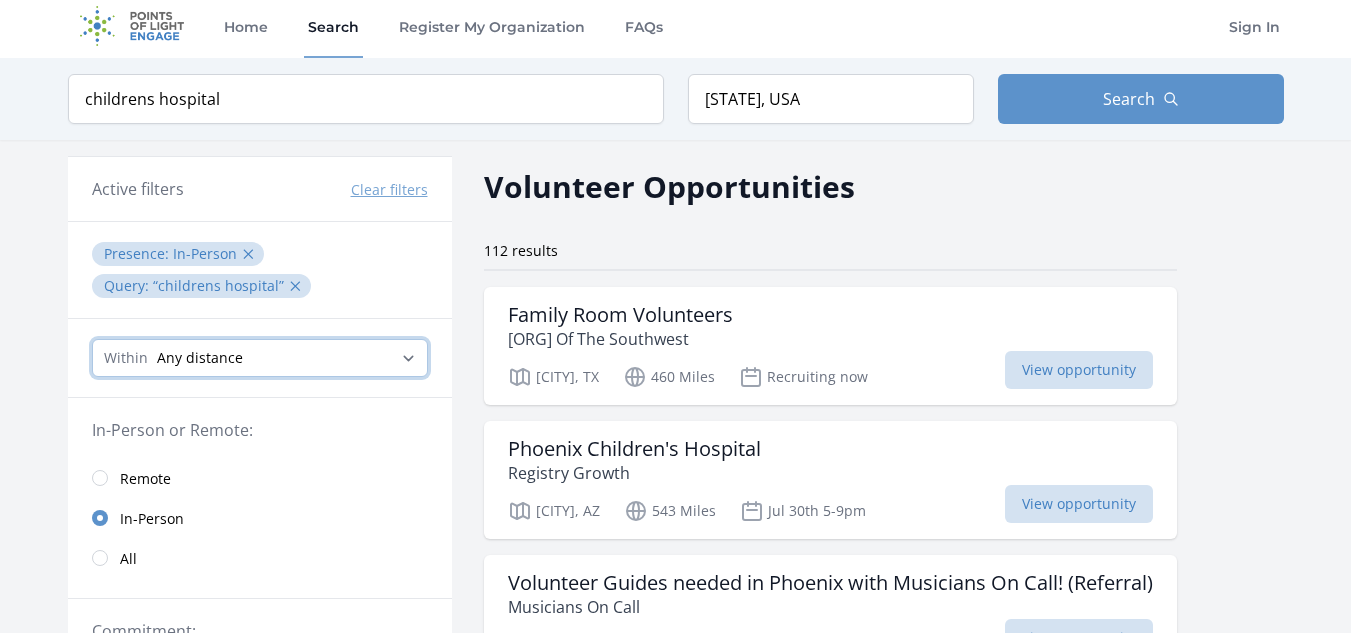 click on "Any distance , 5 Miles , 20 Miles , 50 Miles , 100 Miles" at bounding box center (260, 358) 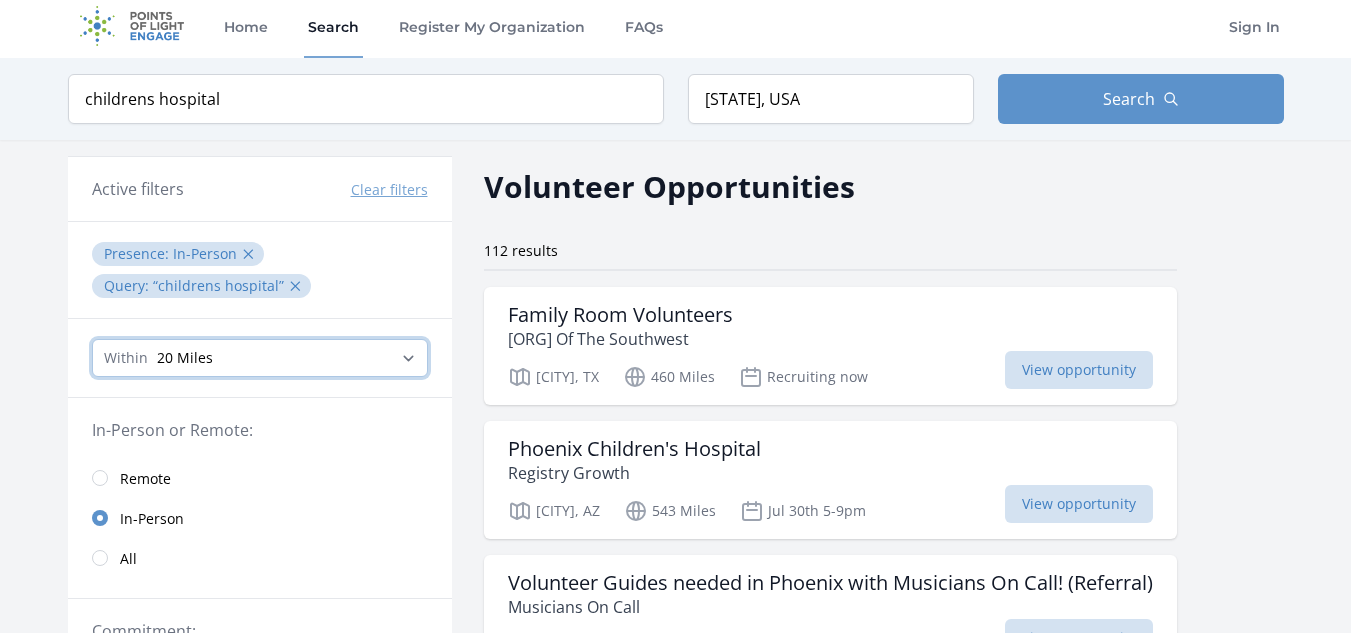 click on "Any distance , 5 Miles , 20 Miles , 50 Miles , 100 Miles" at bounding box center [260, 358] 